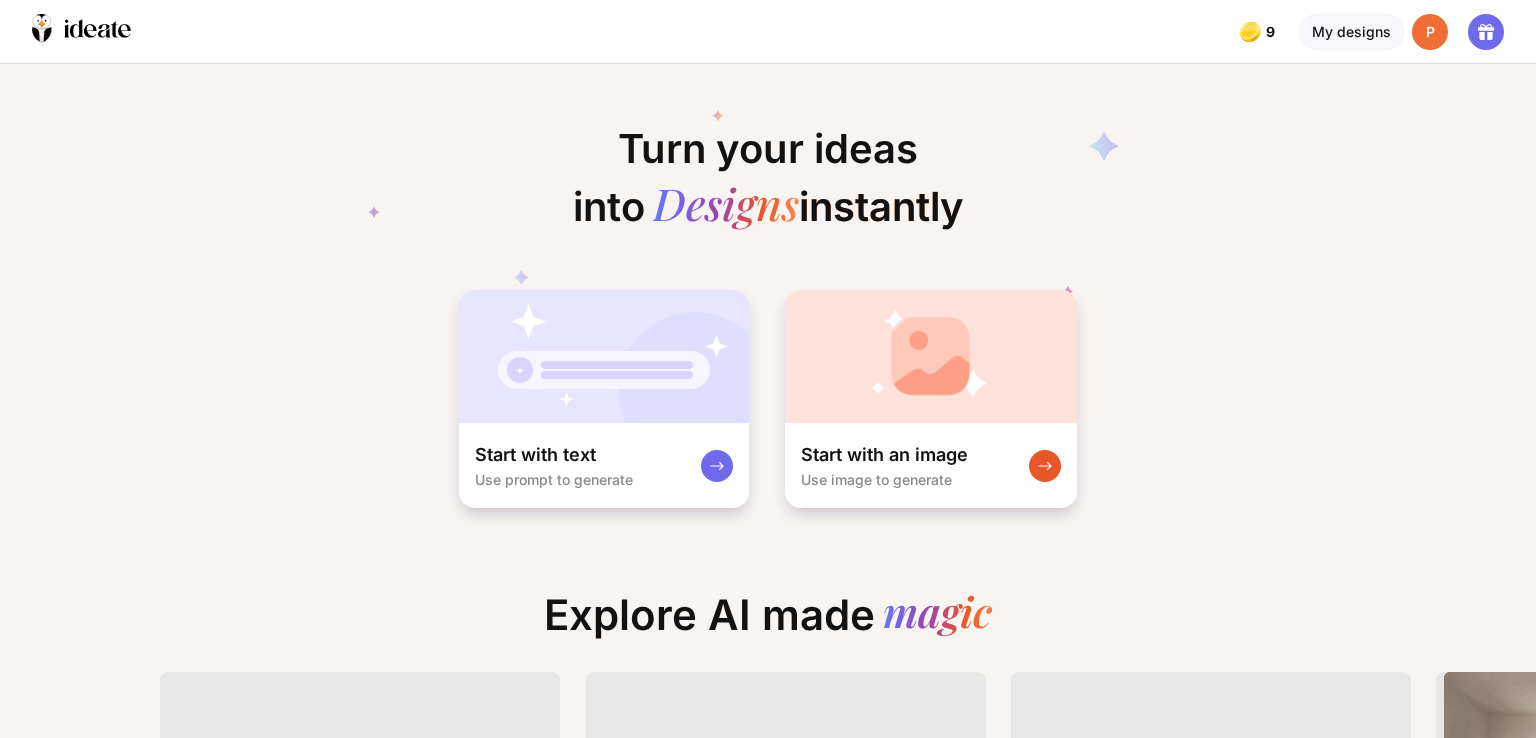 scroll, scrollTop: 0, scrollLeft: 0, axis: both 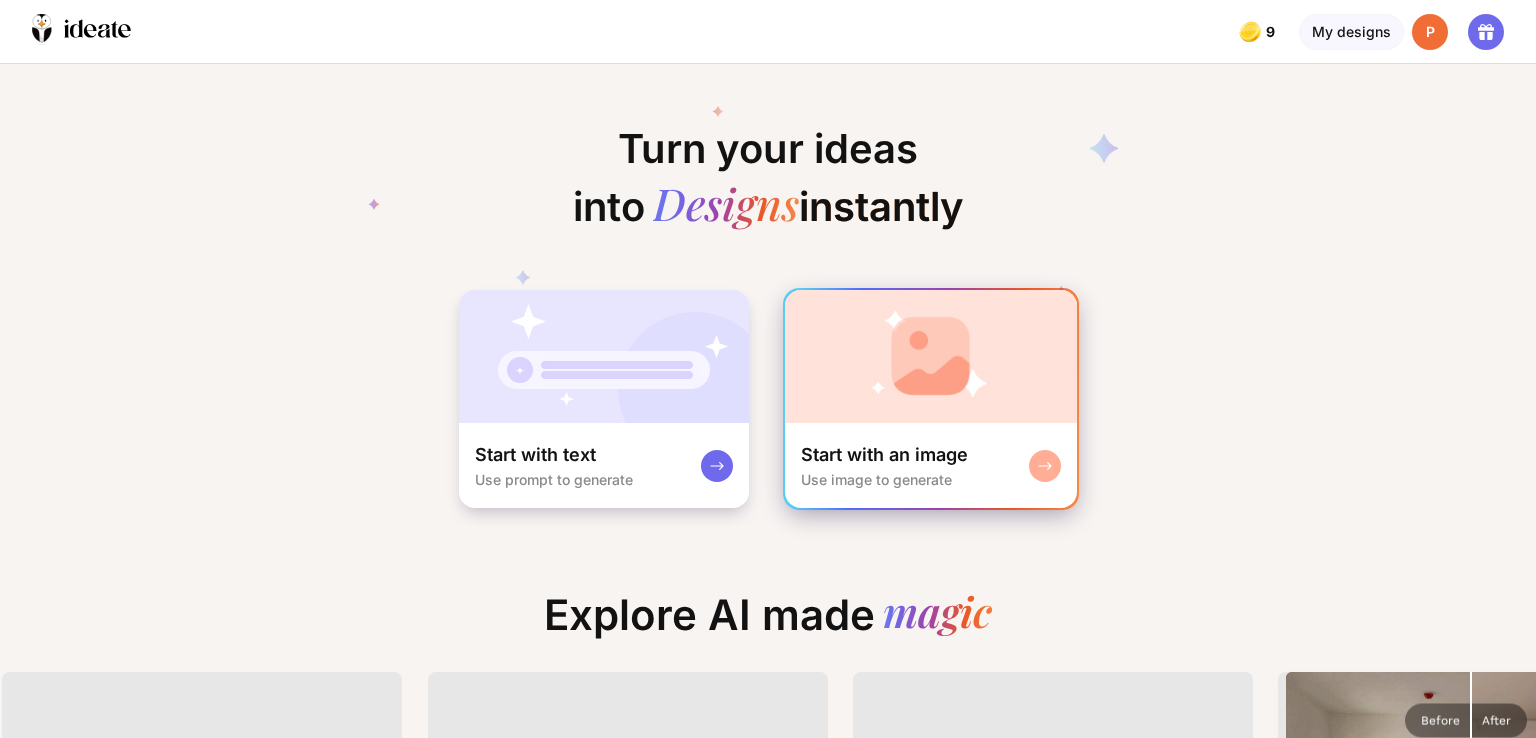 click at bounding box center (931, 356) 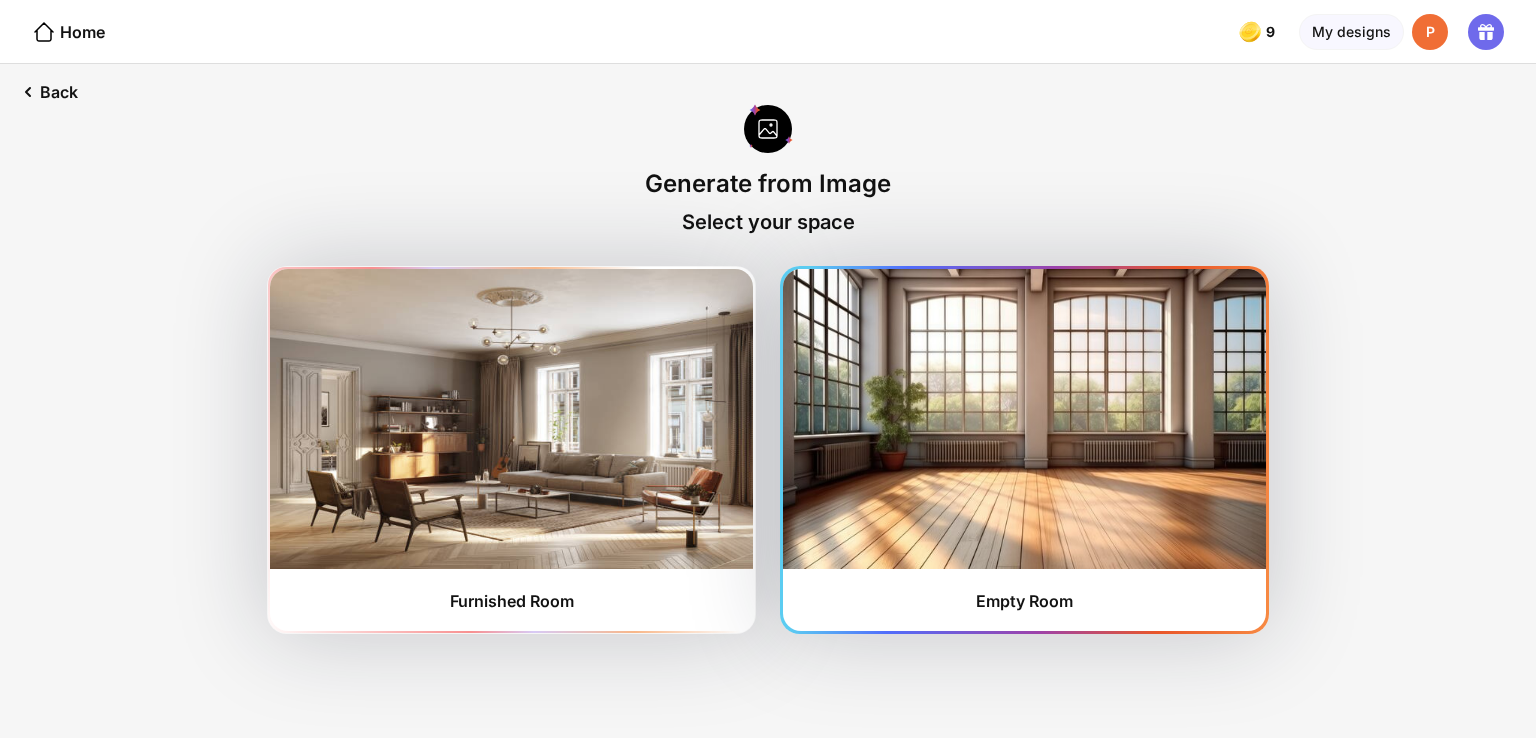click at bounding box center [1024, 419] 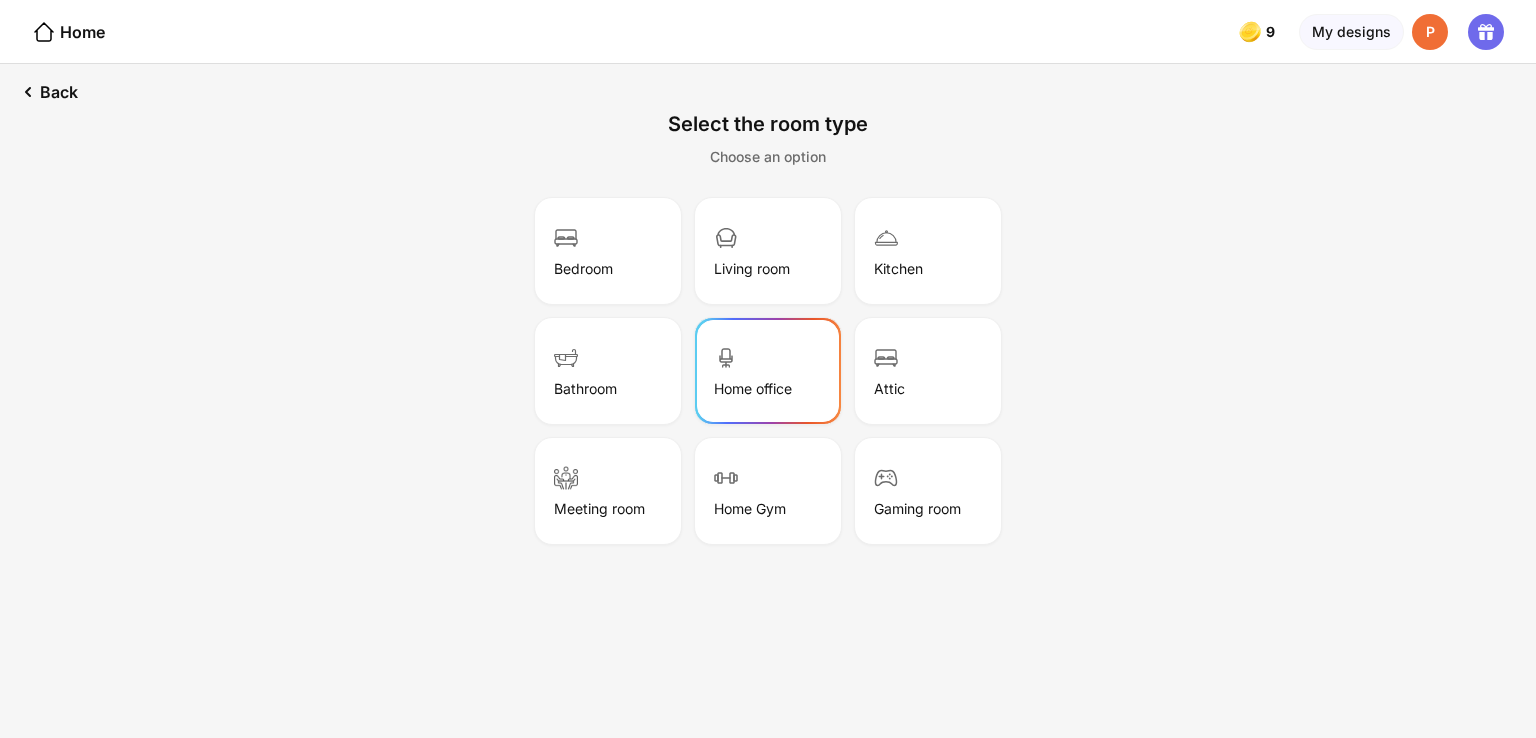 click on "Home office" at bounding box center (768, 371) 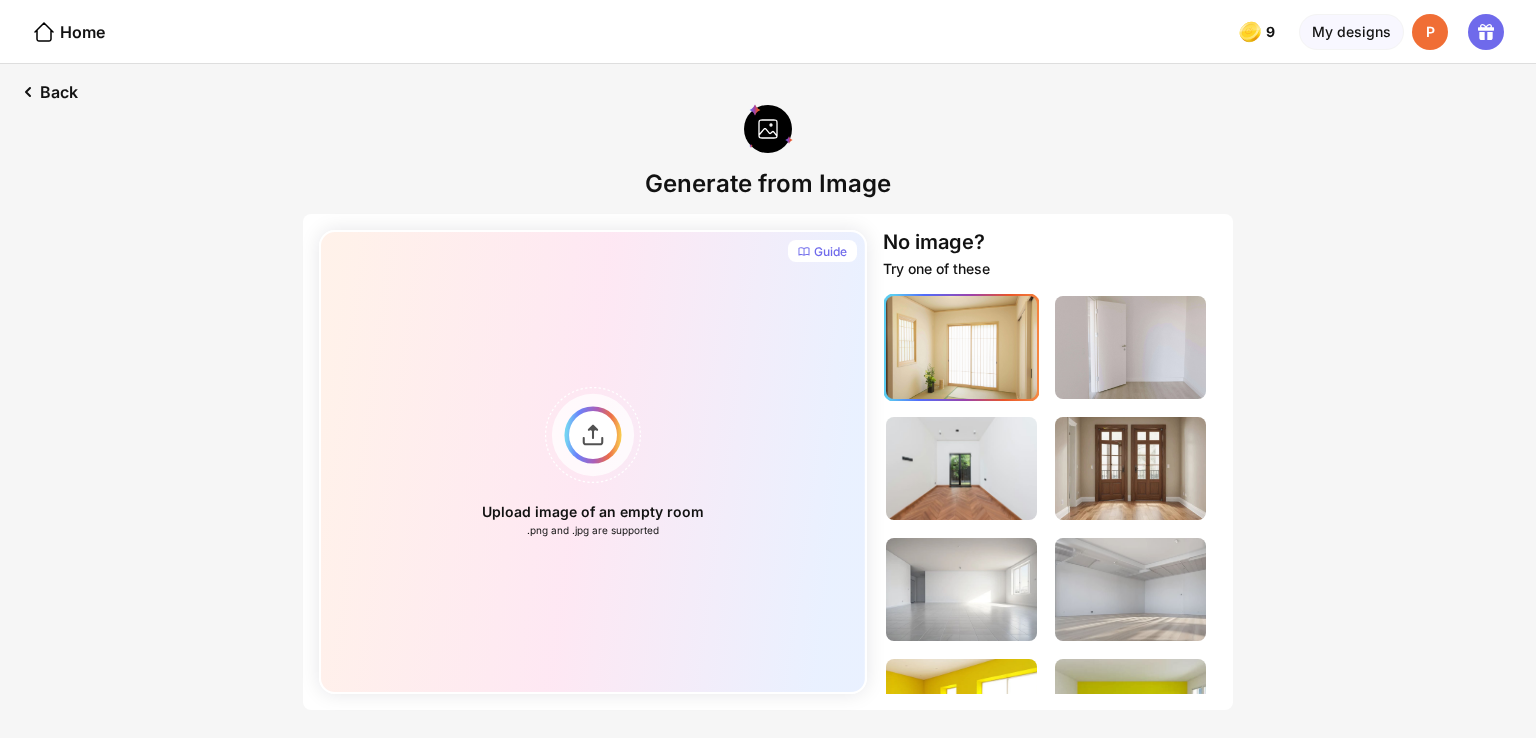 click at bounding box center [961, 347] 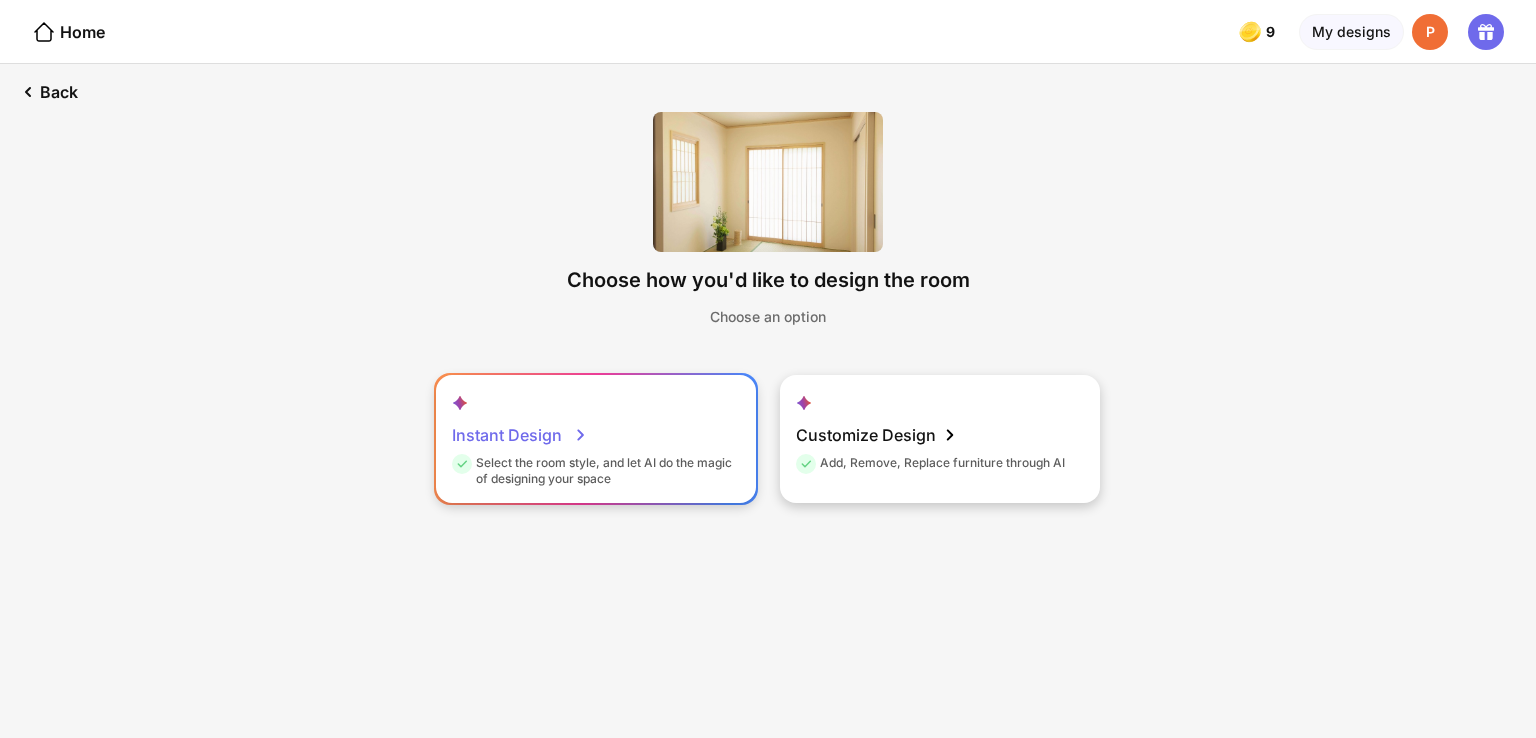 click on "Instant Design   Select the room style, and let AI do the magic of designing your space" at bounding box center [596, 439] 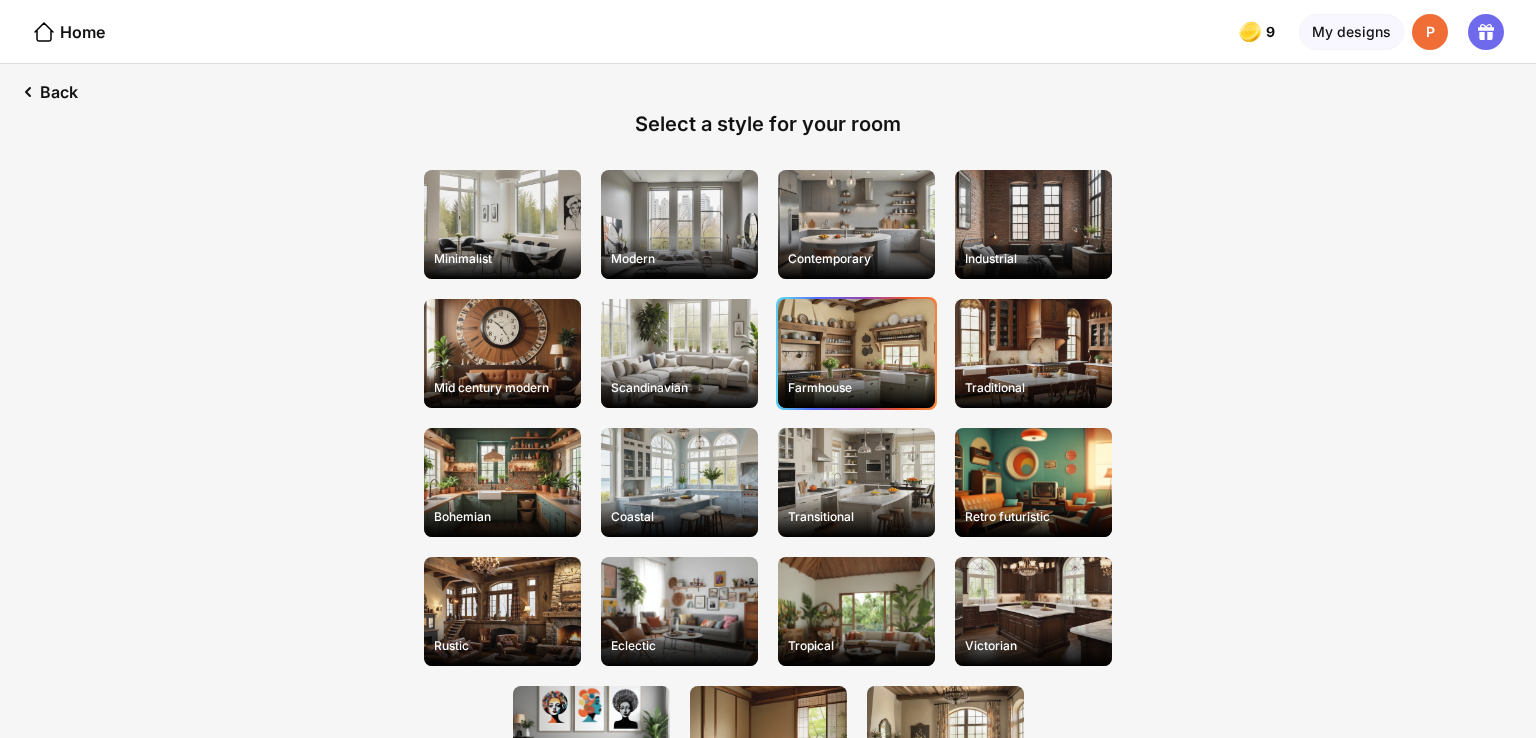 click on "Farmhouse" at bounding box center (856, 353) 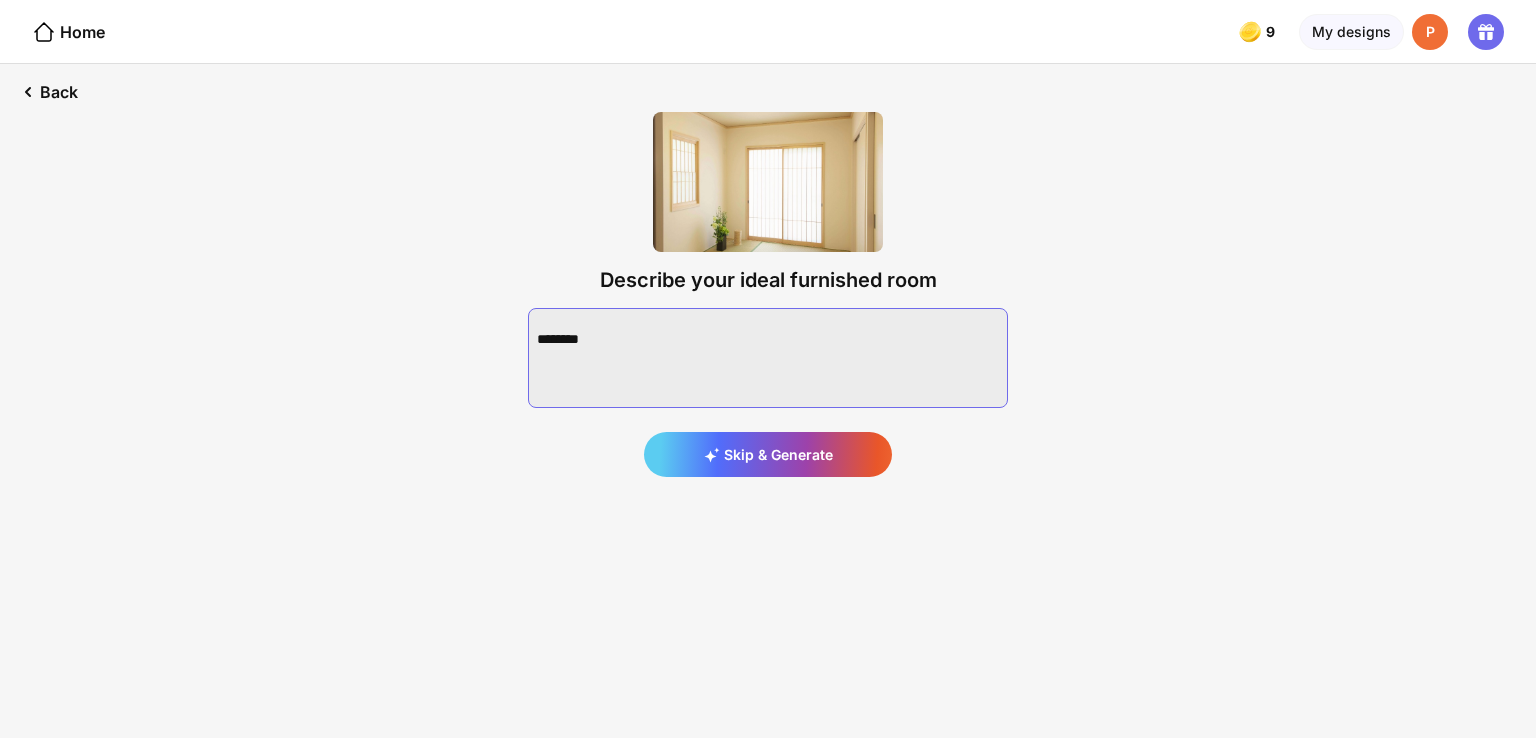 click at bounding box center (768, 358) 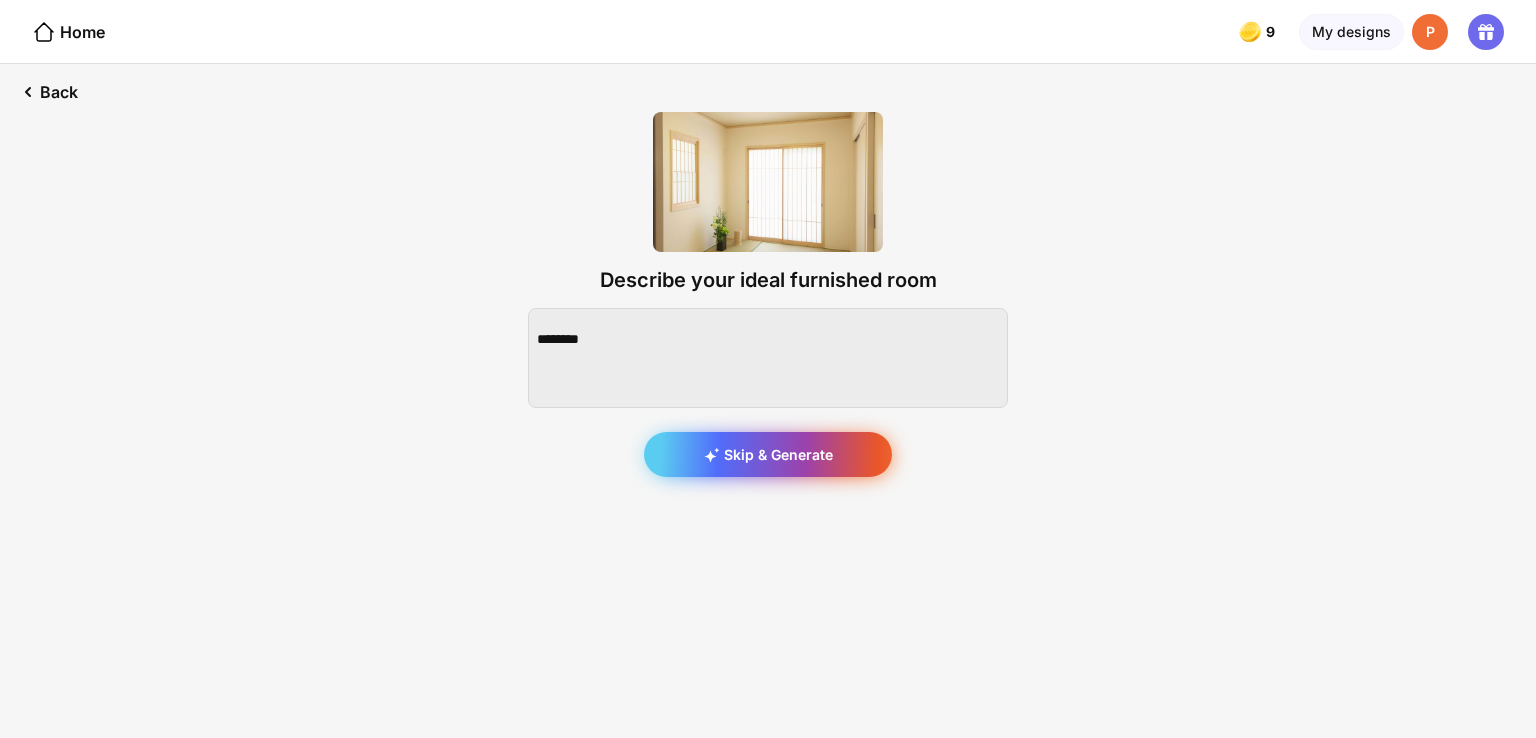 click on "Skip & Generate" at bounding box center (768, 454) 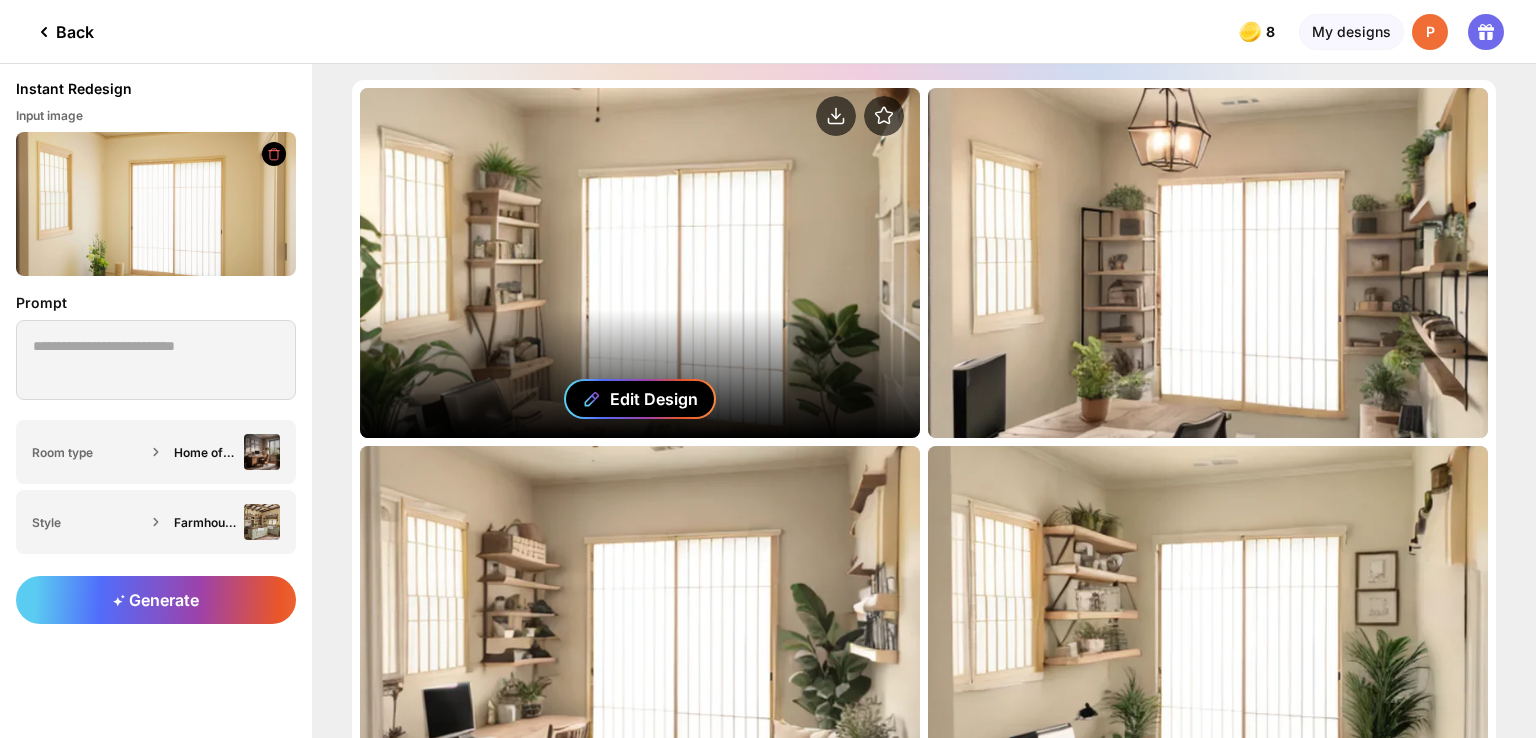 click on "Edit Design" at bounding box center (654, 399) 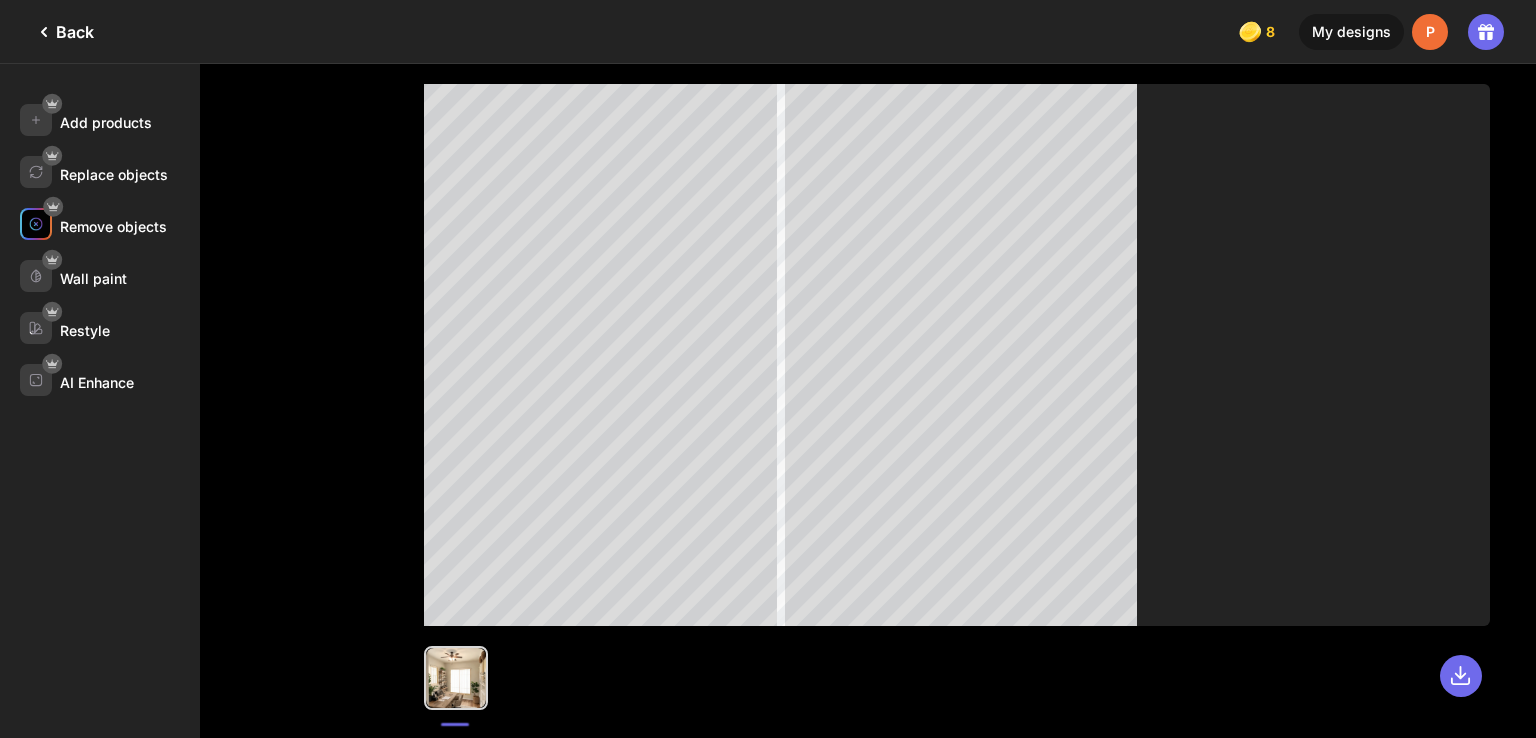 click at bounding box center [36, 224] 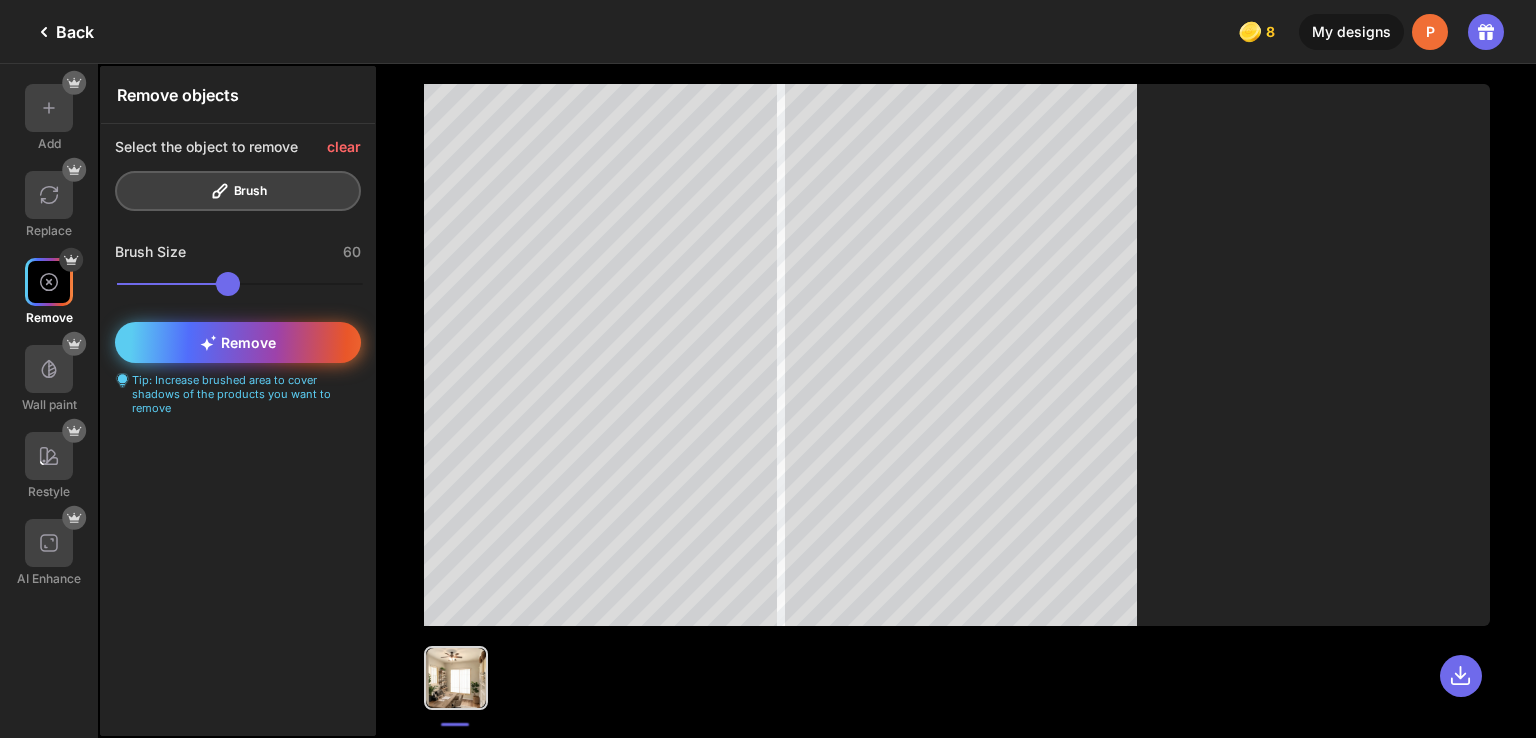 click 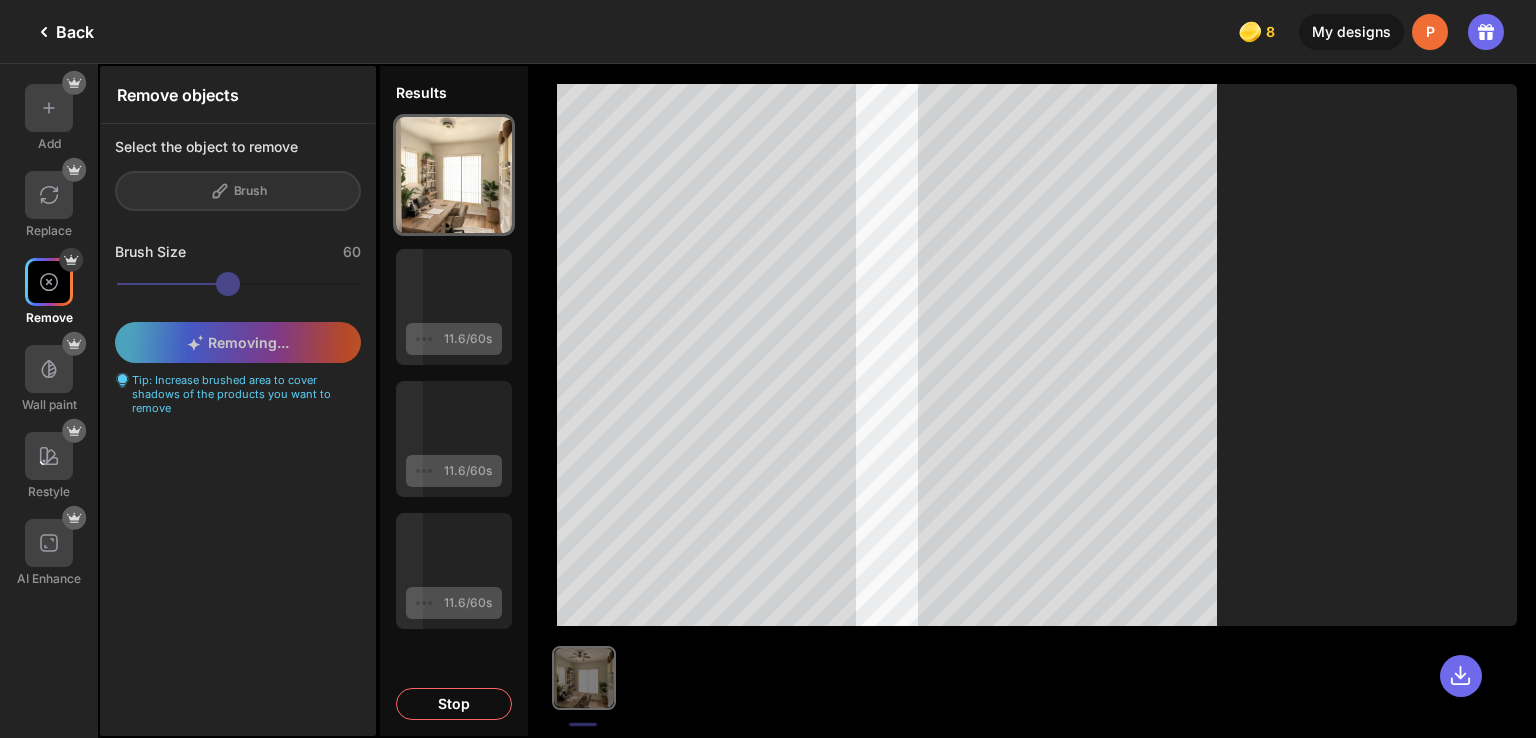click 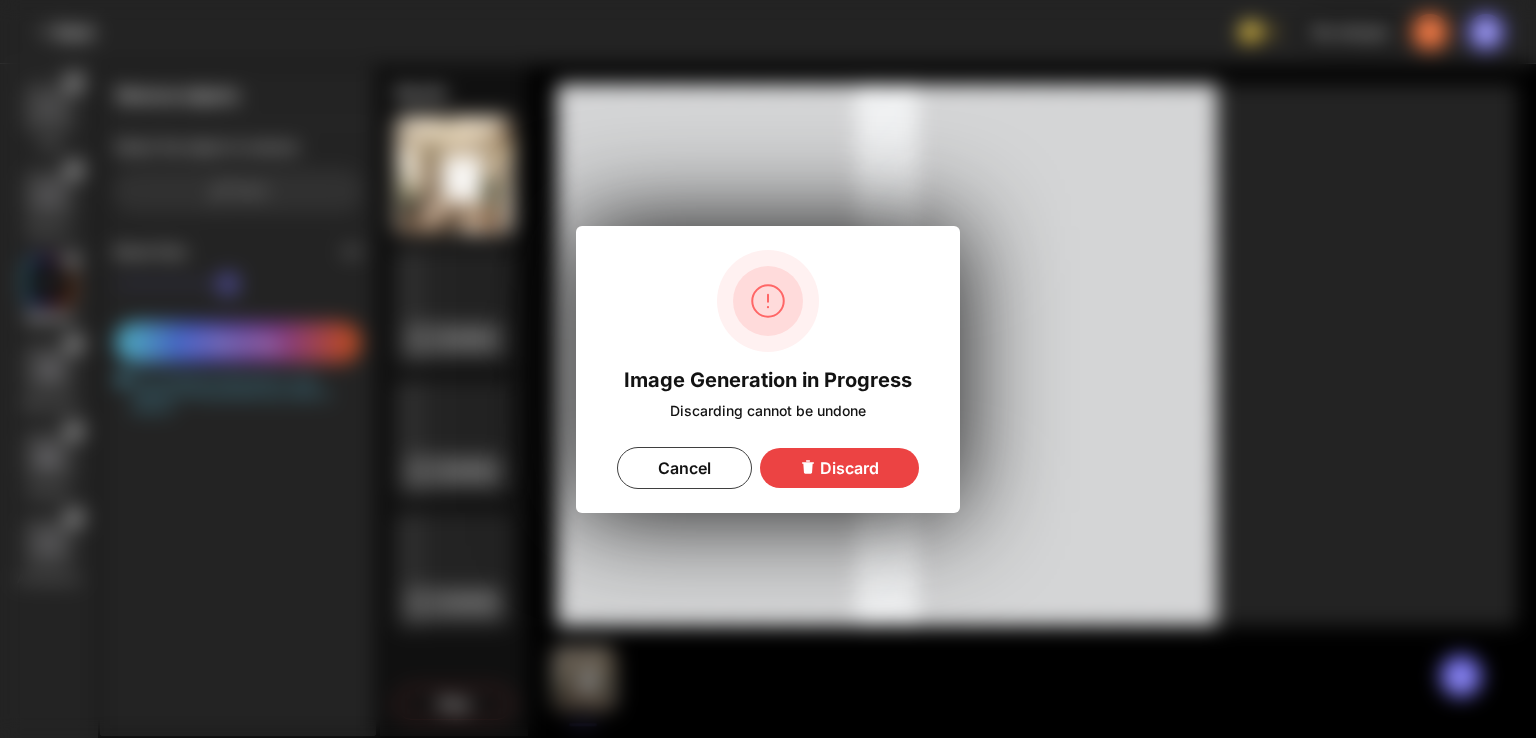 click on "Discard" at bounding box center (839, 468) 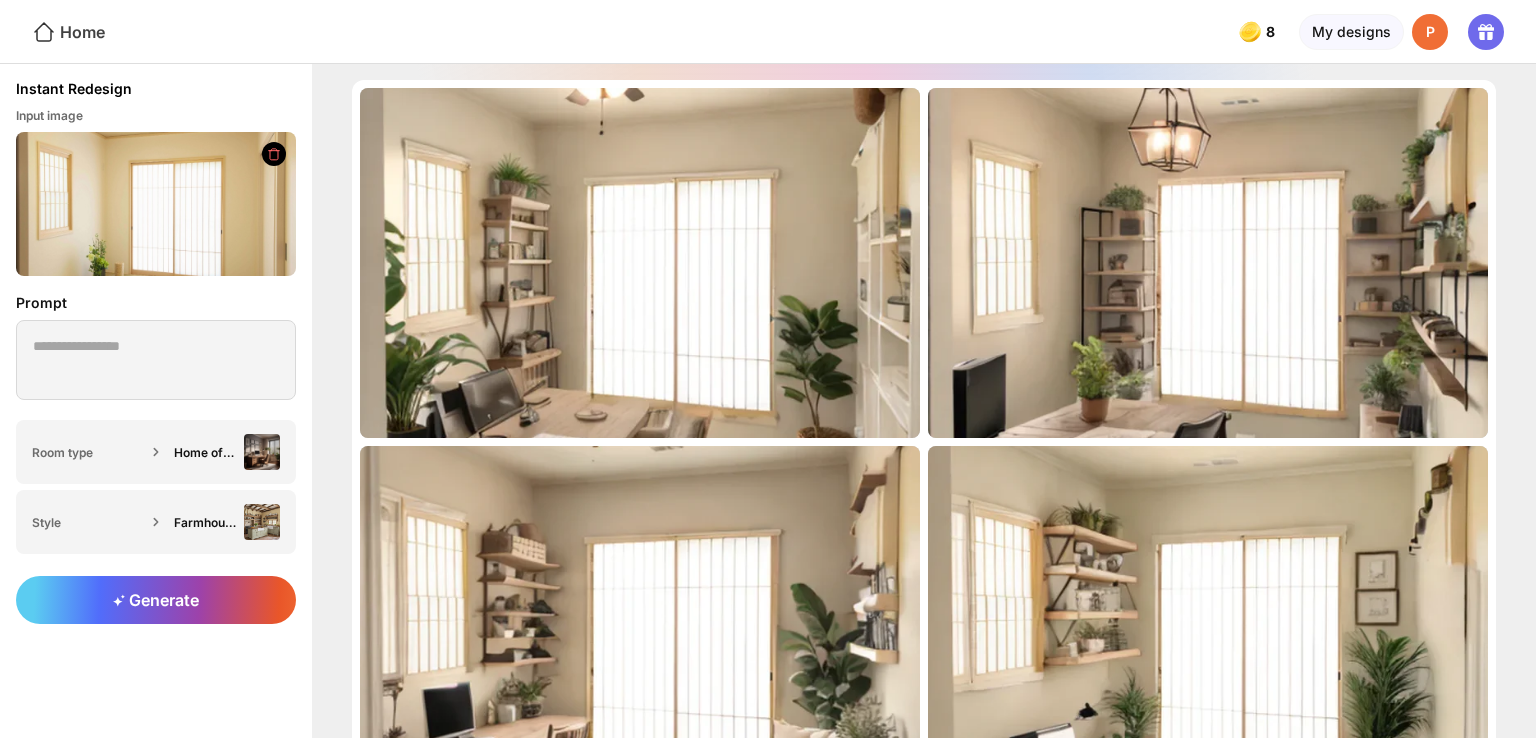 click on "Home" 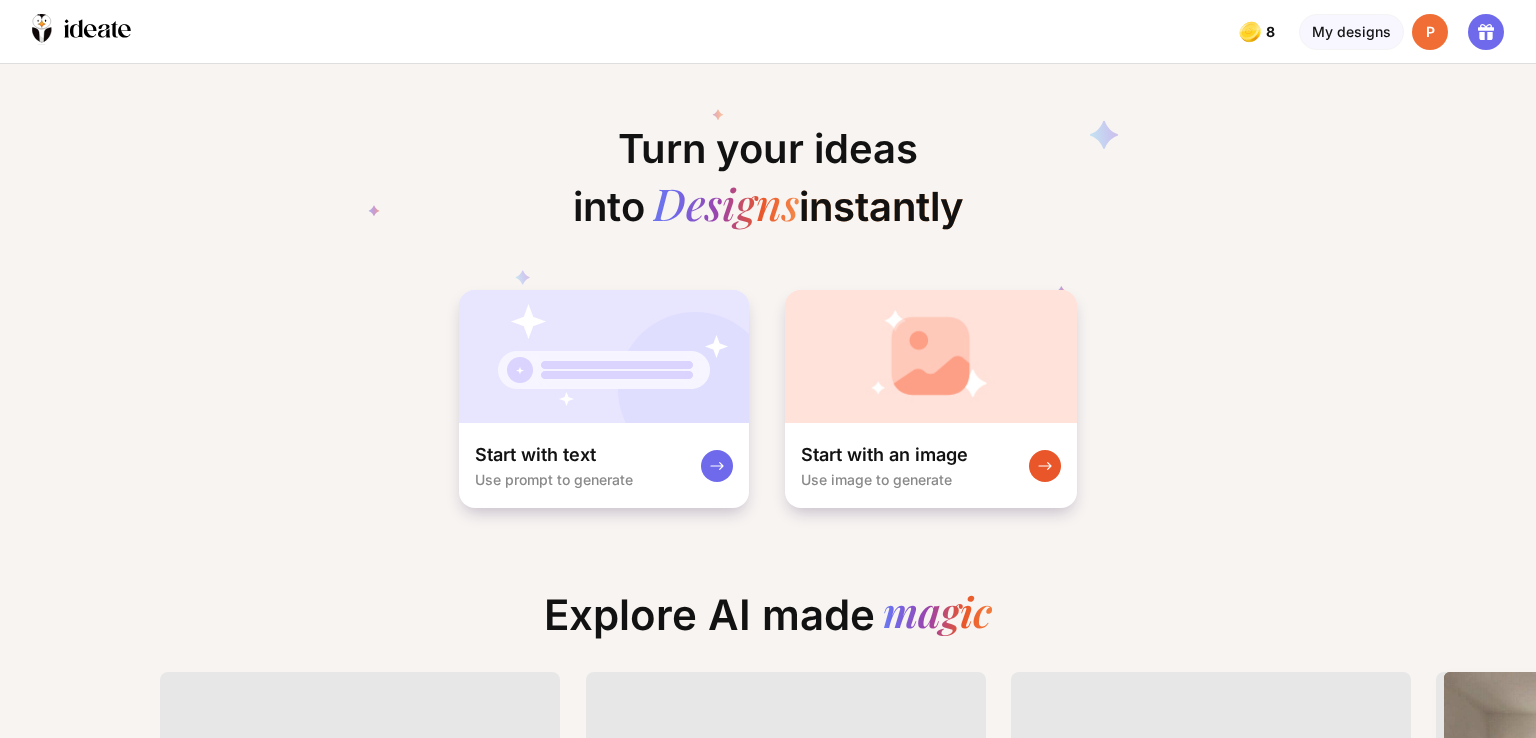 scroll, scrollTop: 0, scrollLeft: 4, axis: horizontal 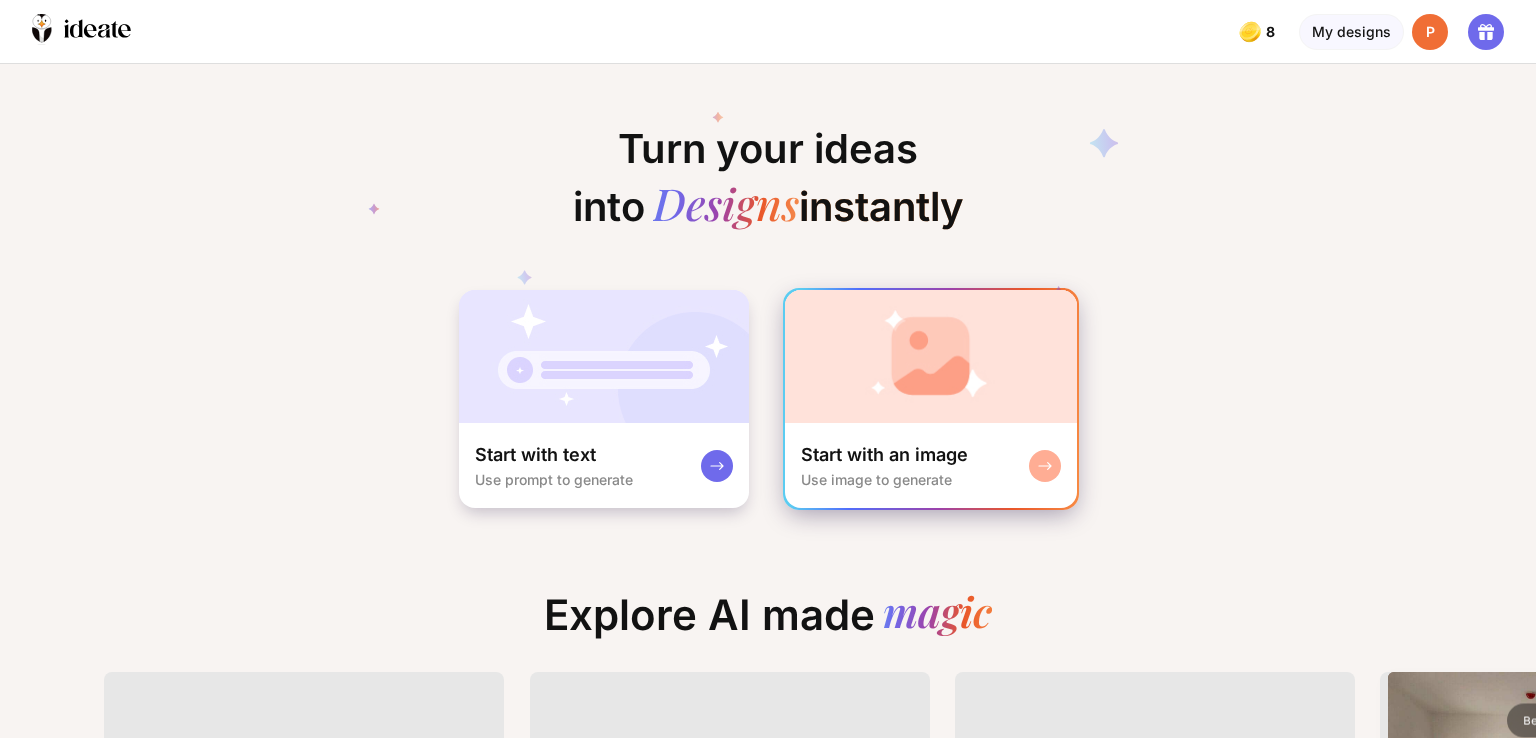 click at bounding box center (931, 356) 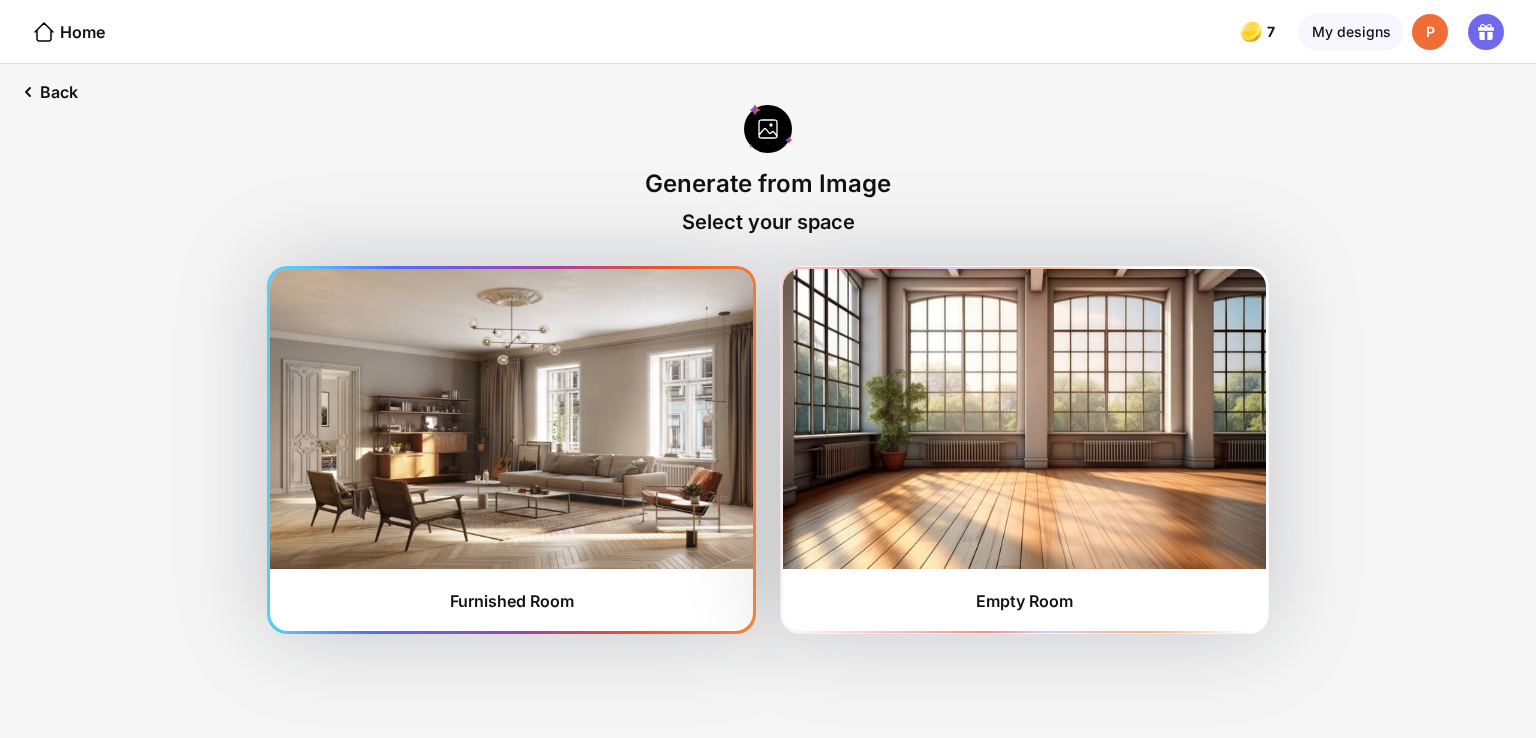 click at bounding box center [511, 419] 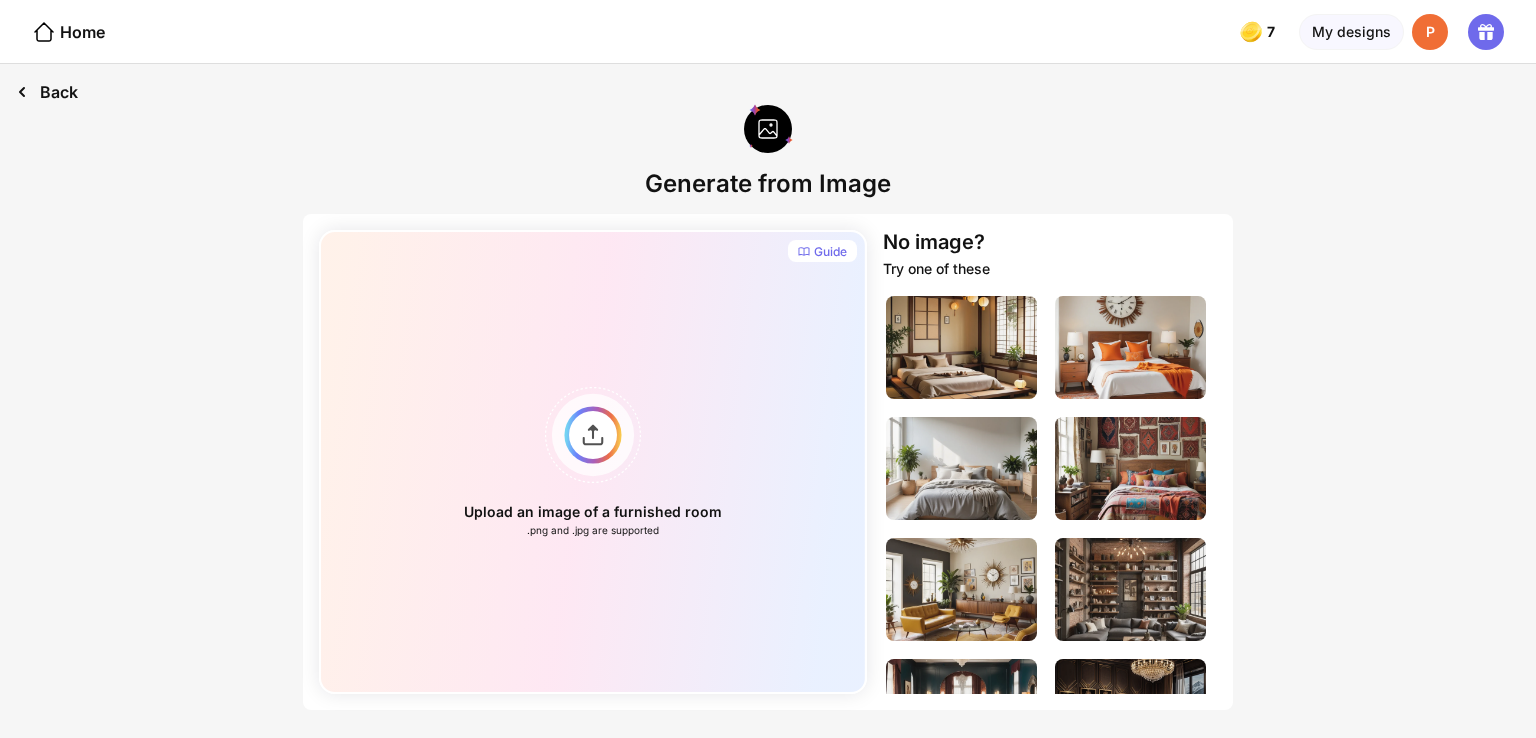 click on "Back" at bounding box center [47, 92] 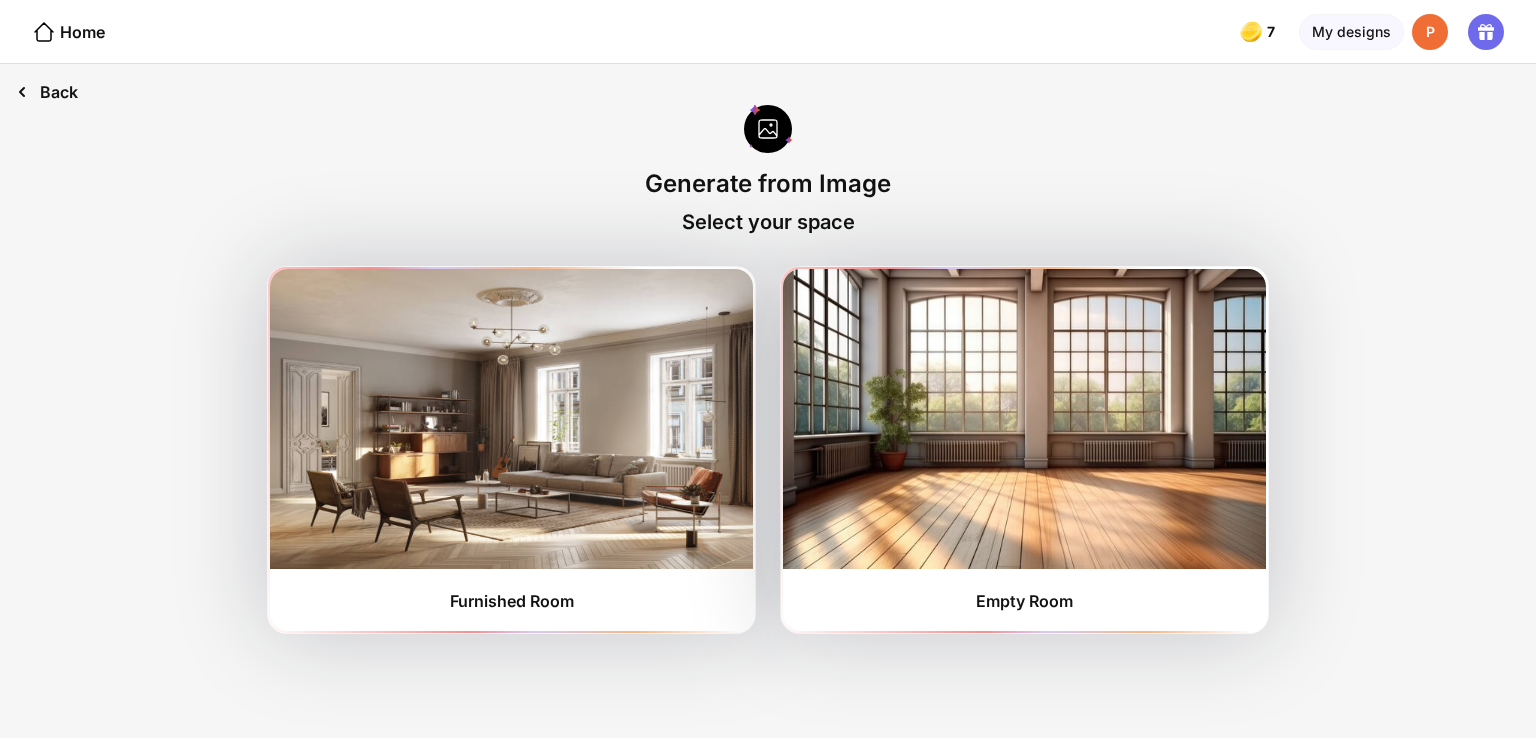 click on "Back" at bounding box center [47, 92] 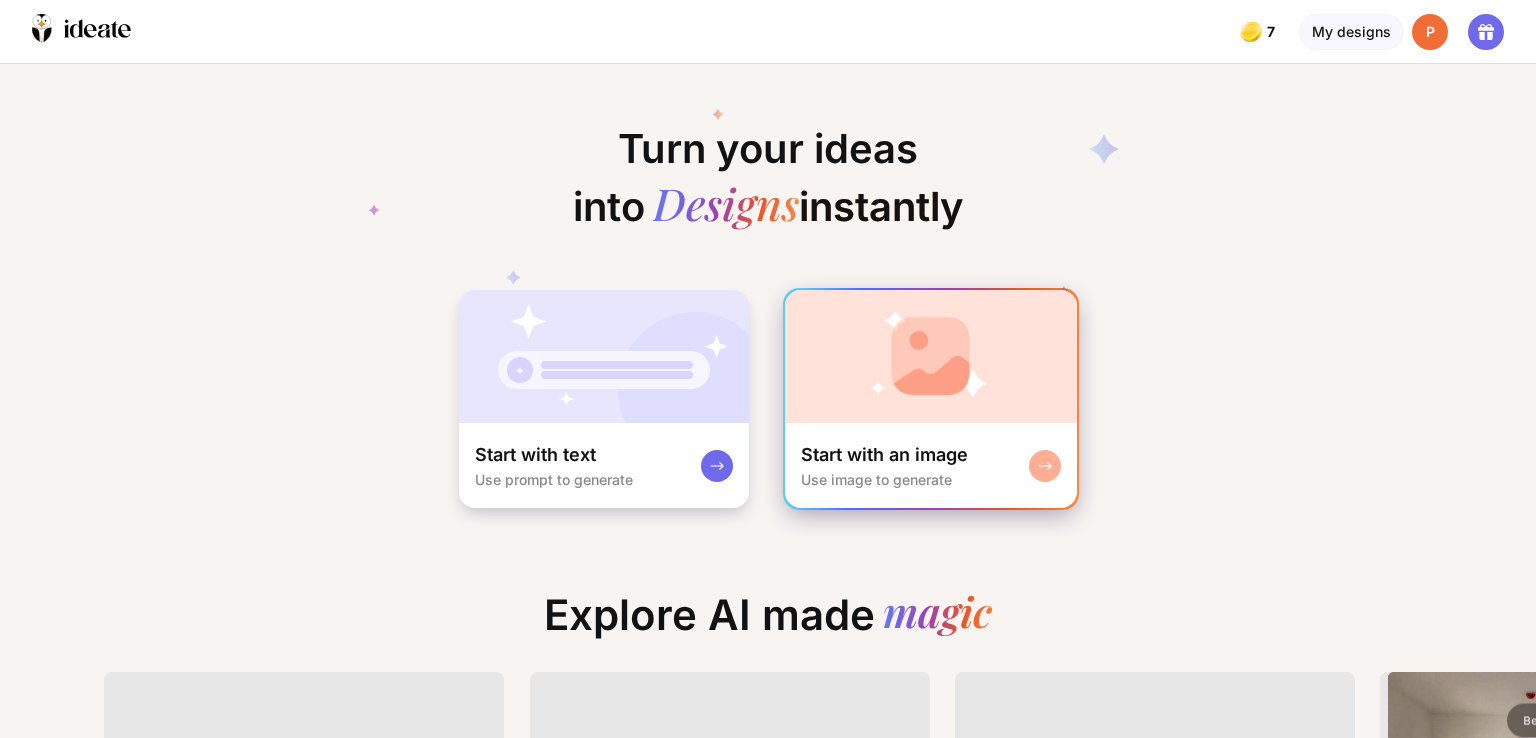 click at bounding box center [931, 356] 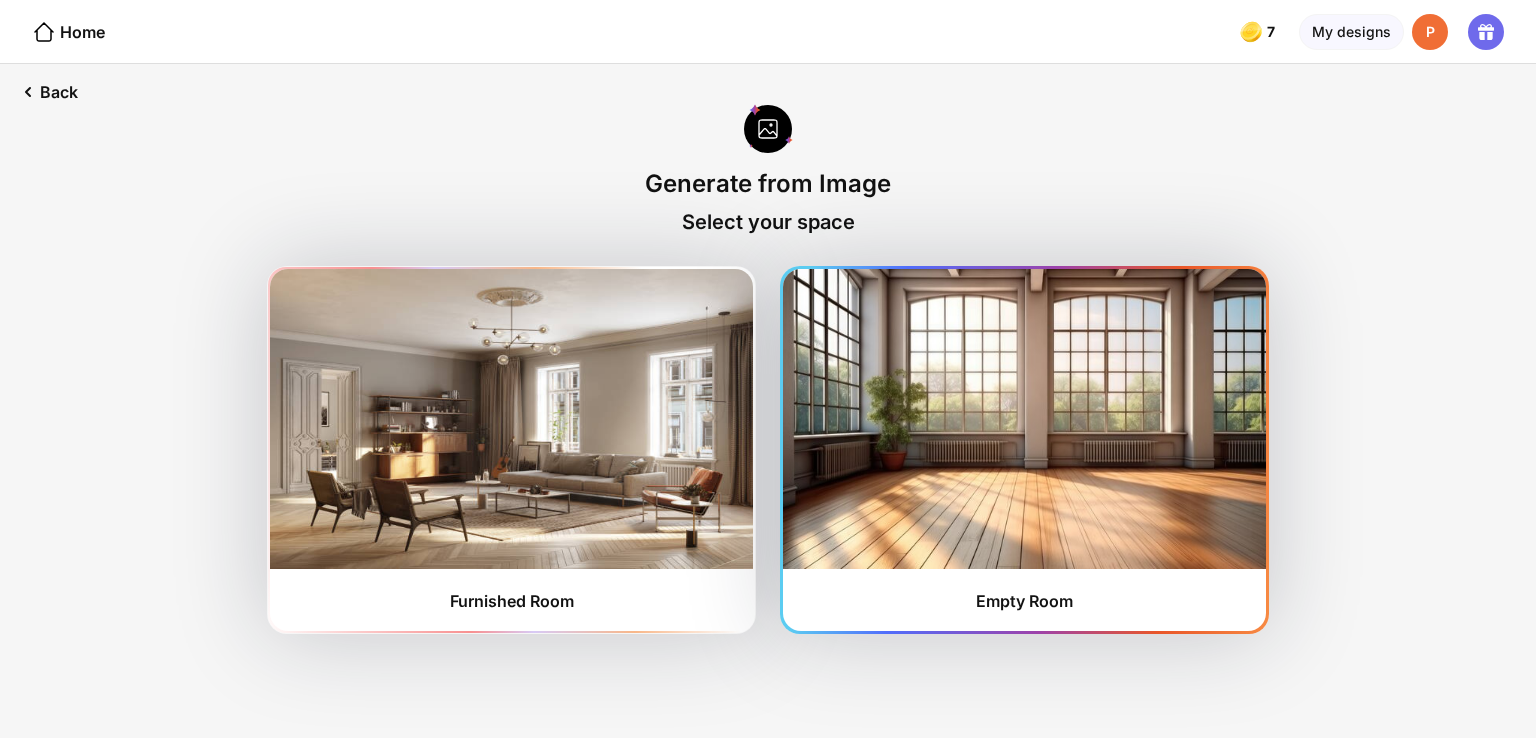 click at bounding box center (1024, 419) 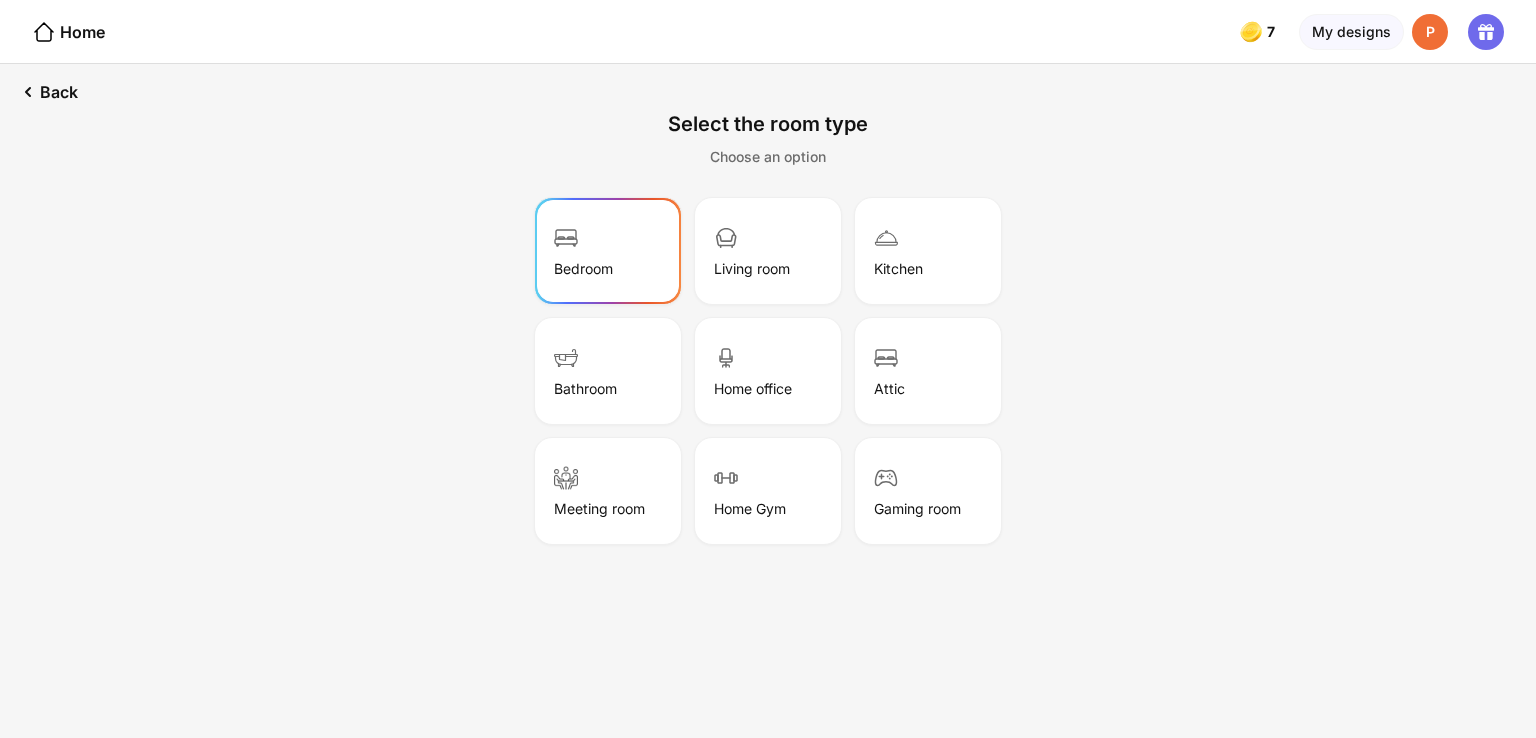 click on "Bedroom" at bounding box center (608, 251) 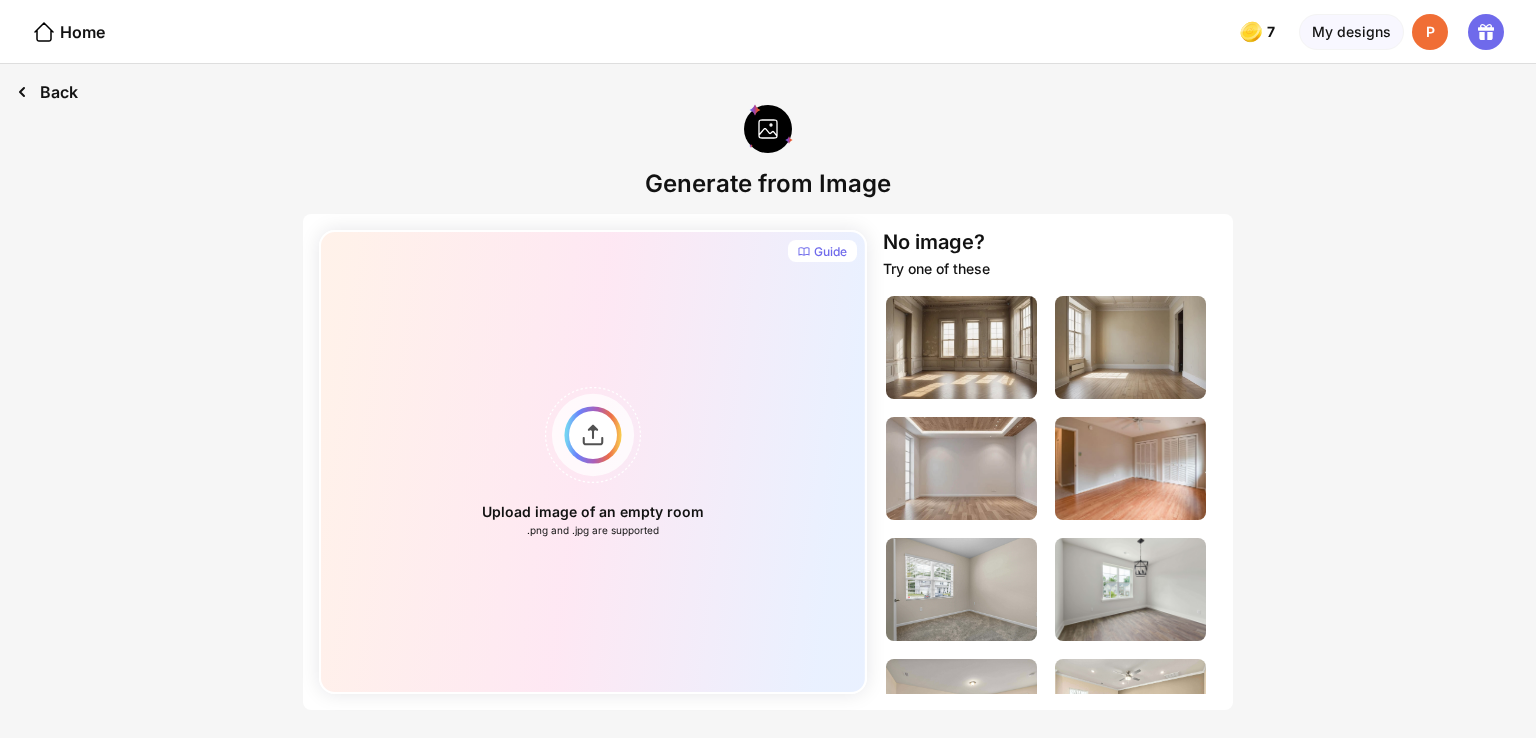 click on "Back" at bounding box center [47, 92] 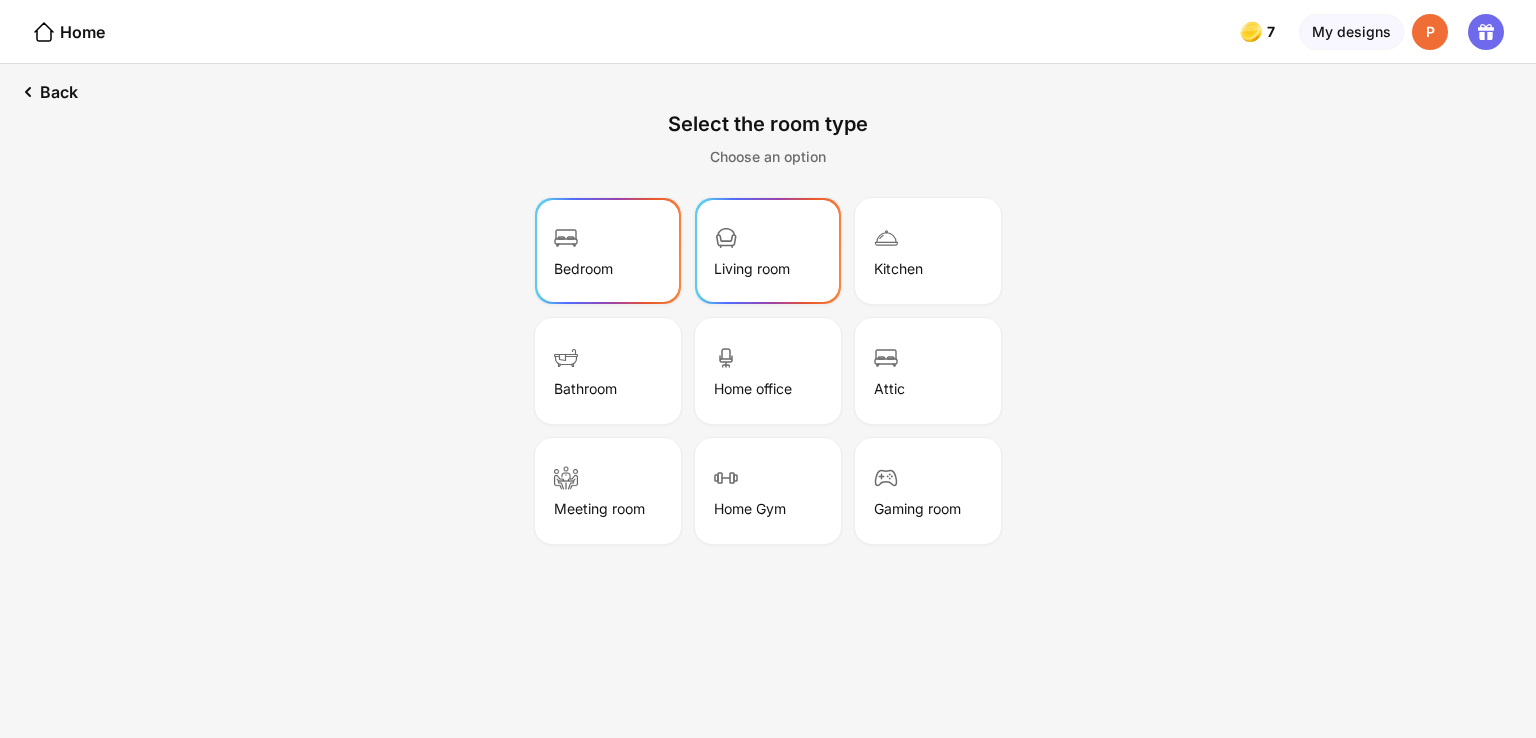 click on "Living room" at bounding box center (752, 268) 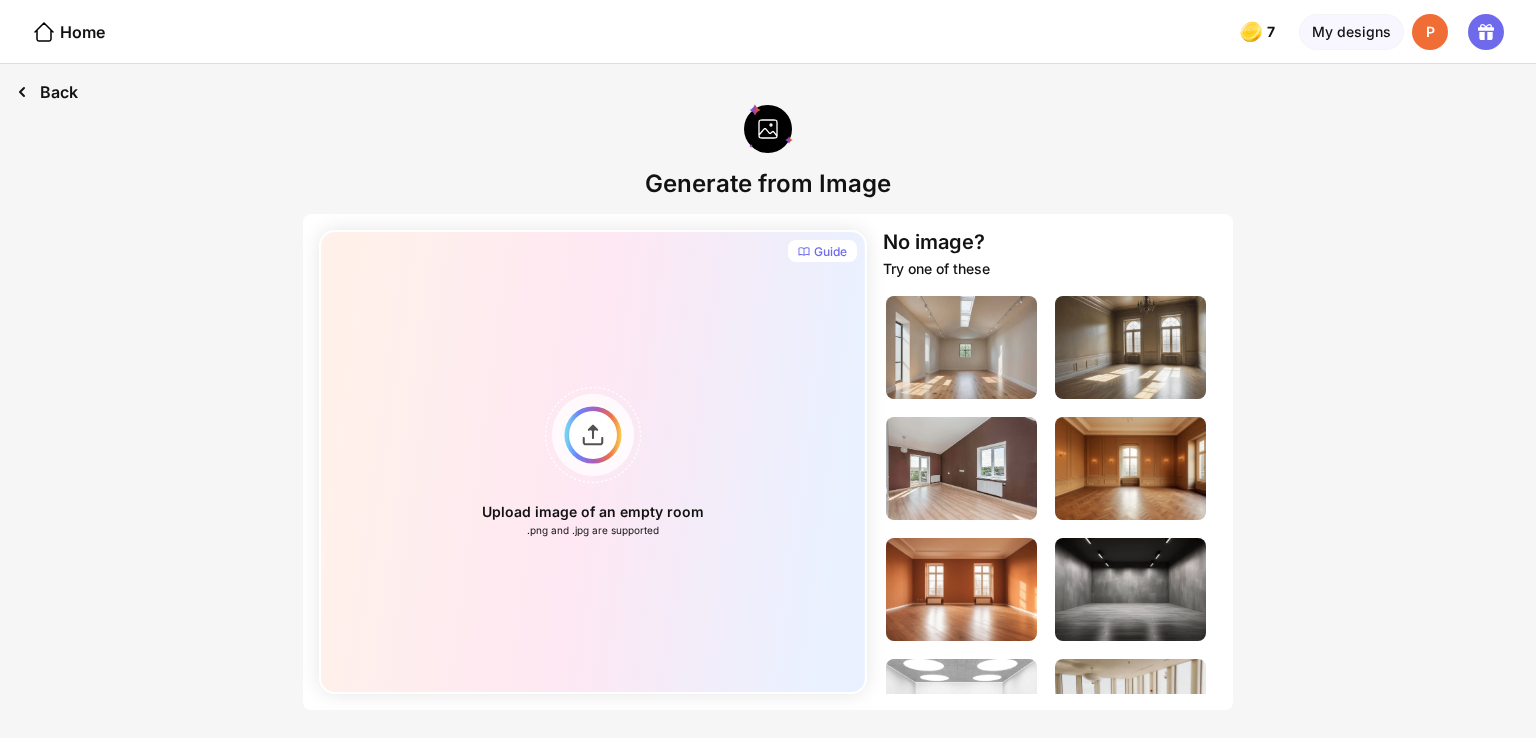 click 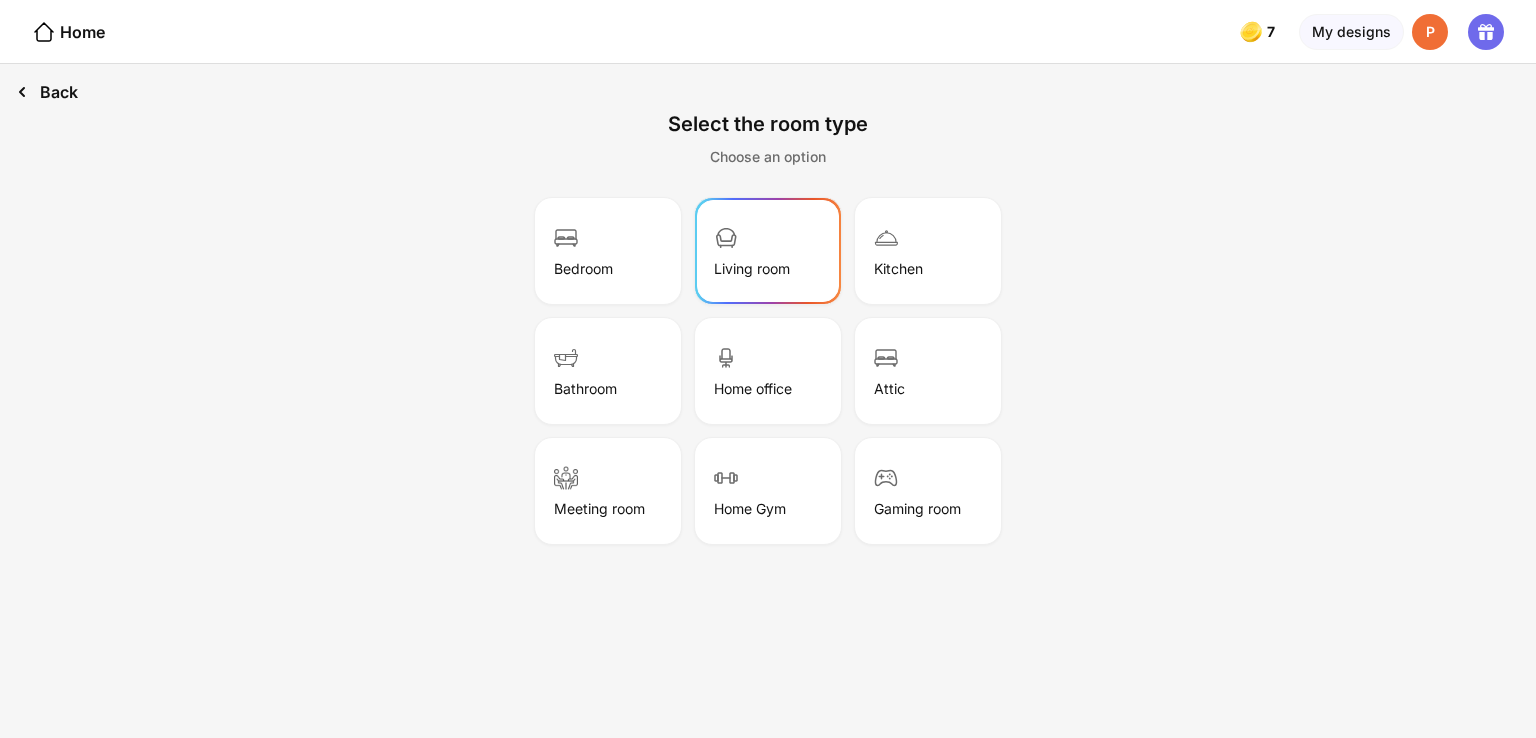 click 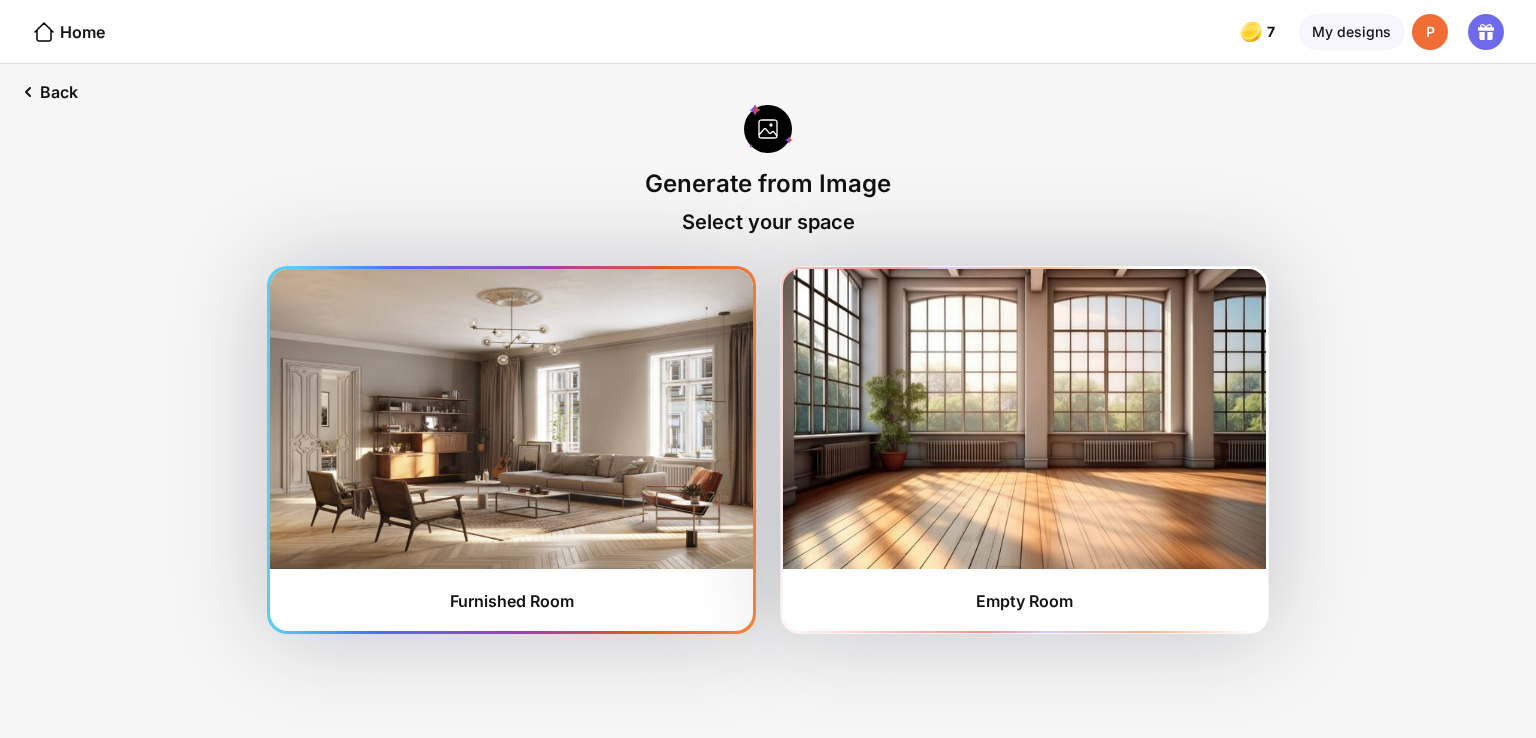 click at bounding box center (511, 419) 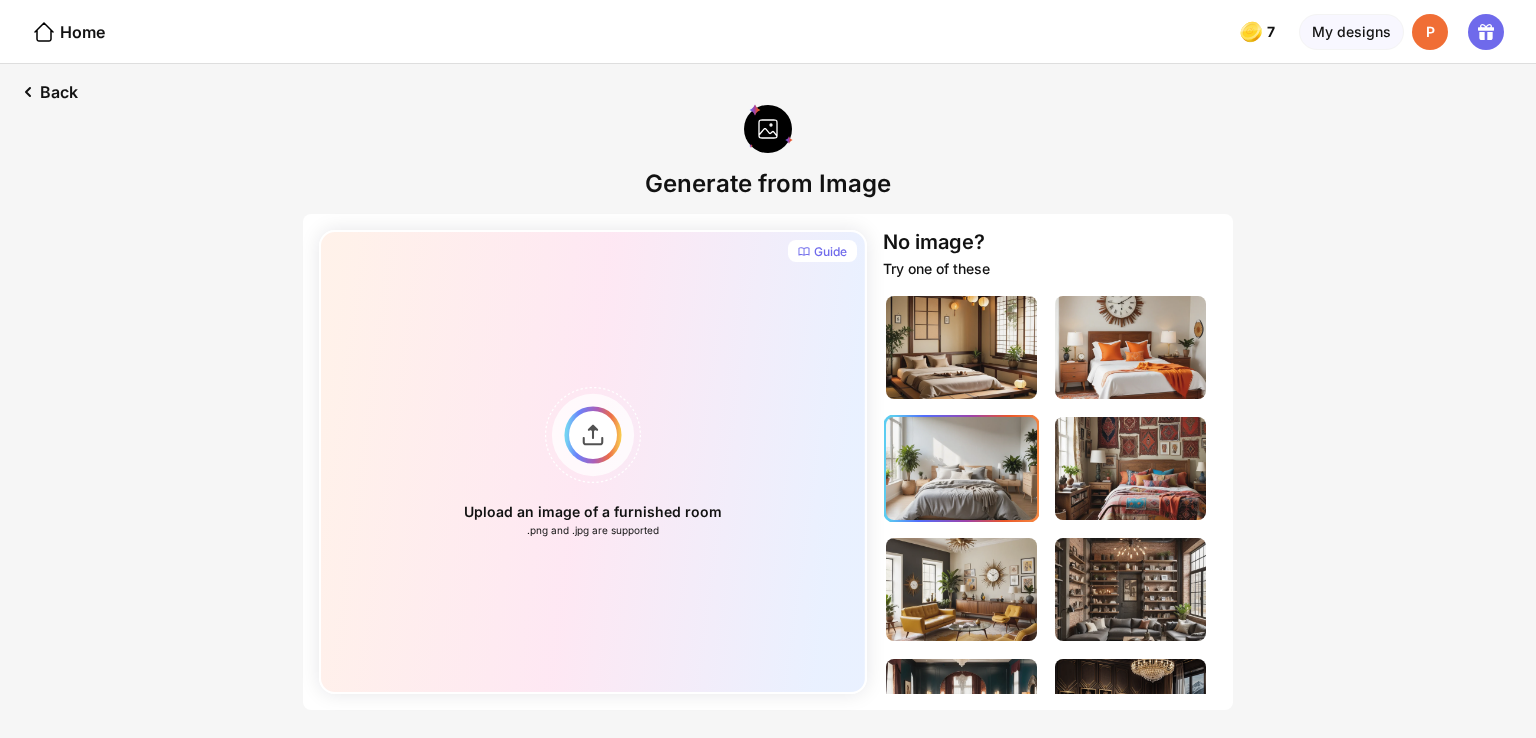 click at bounding box center (961, 468) 